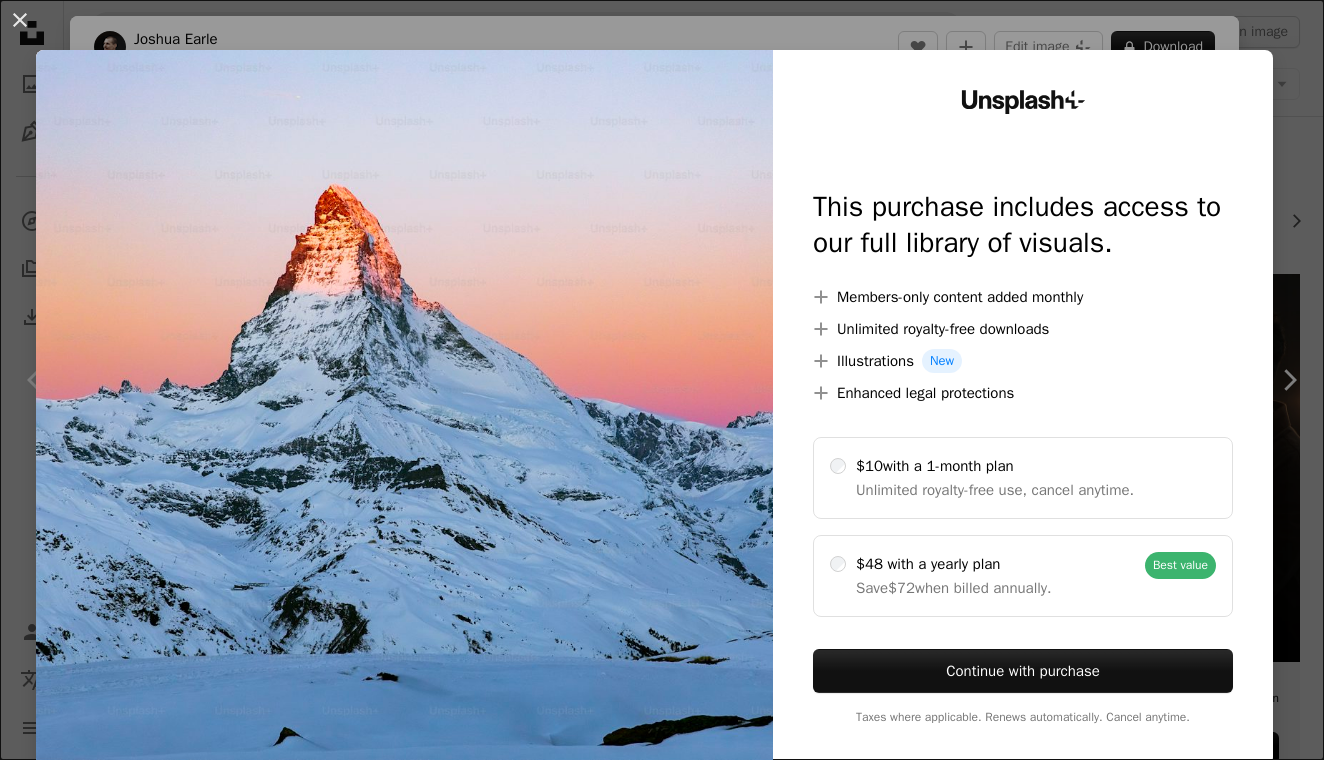 scroll, scrollTop: 2545, scrollLeft: 0, axis: vertical 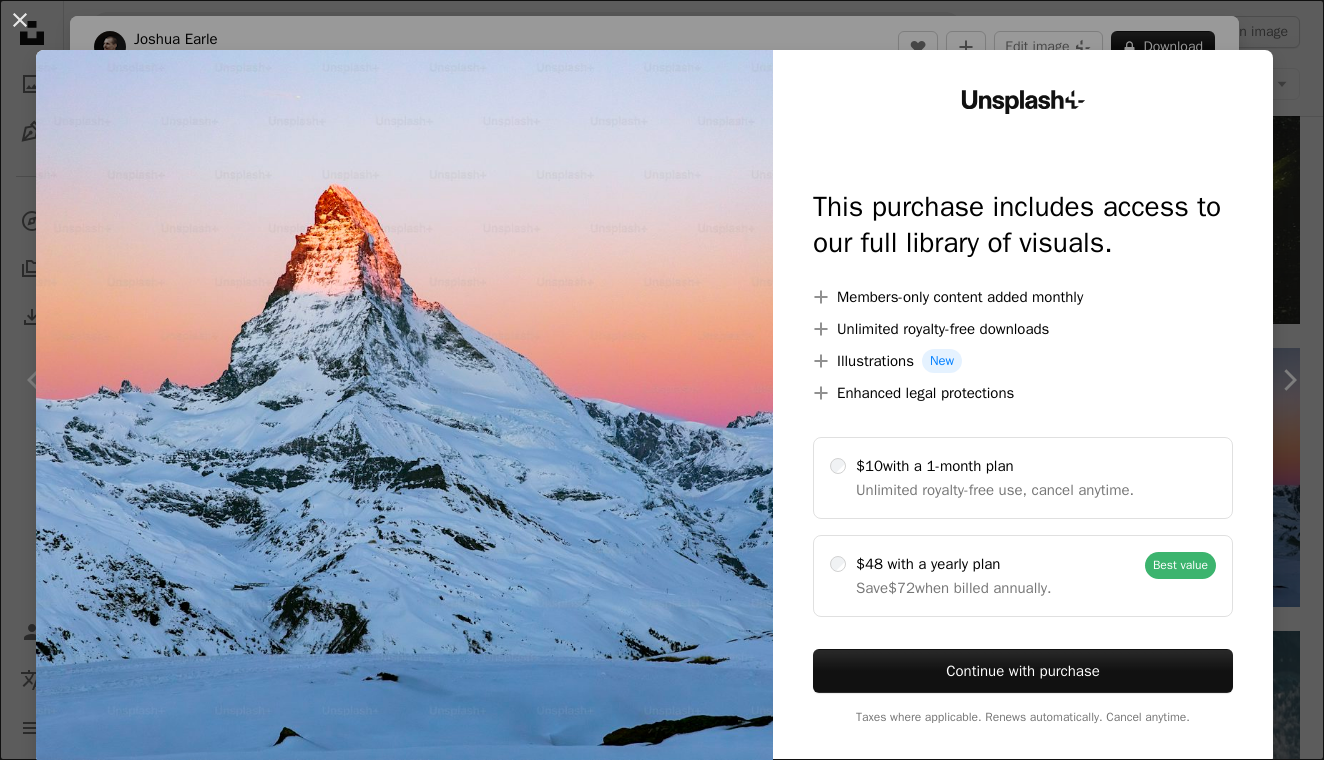 click on "An X shape Unsplash+ This purchase includes access to our full library of visuals. A plus sign Members-only content added monthly A plus sign Unlimited royalty-free downloads A plus sign Illustrations  New A plus sign Enhanced legal protections $10  with a 1-month plan Unlimited royalty-free use, cancel anytime. $48   with a yearly plan Save  $72  when billed annually. Best value Continue with purchase Taxes where applicable. Renews automatically. Cancel anytime." at bounding box center (662, 380) 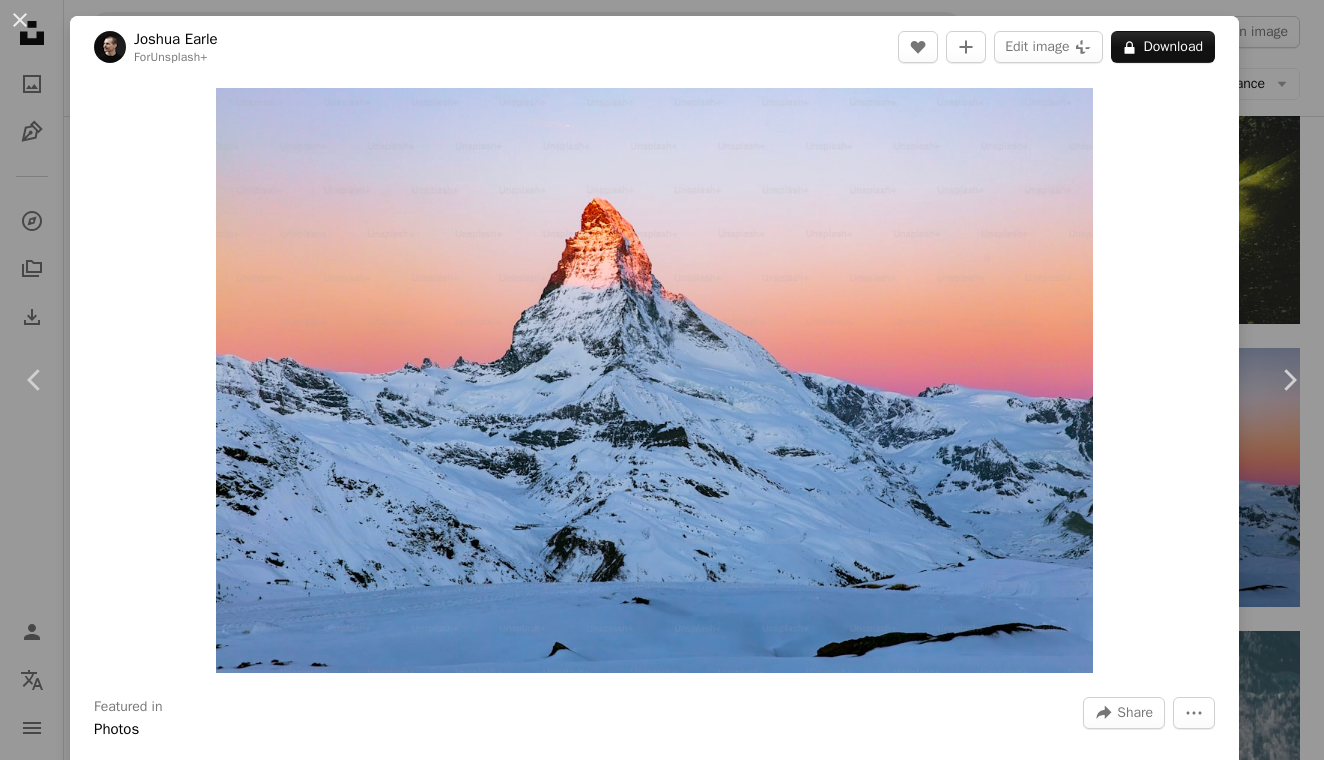 click on "[FIRST] [LAST]" at bounding box center (662, 380) 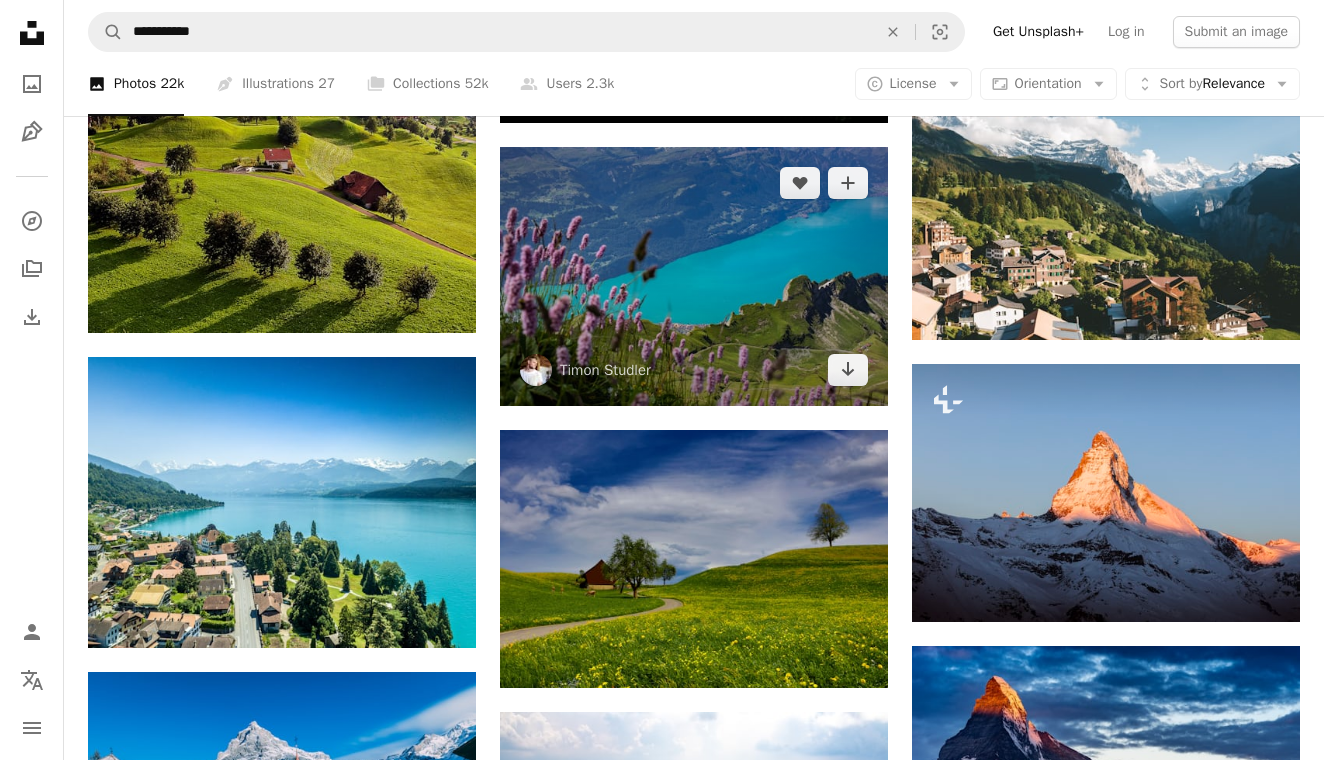 scroll, scrollTop: 5611, scrollLeft: 0, axis: vertical 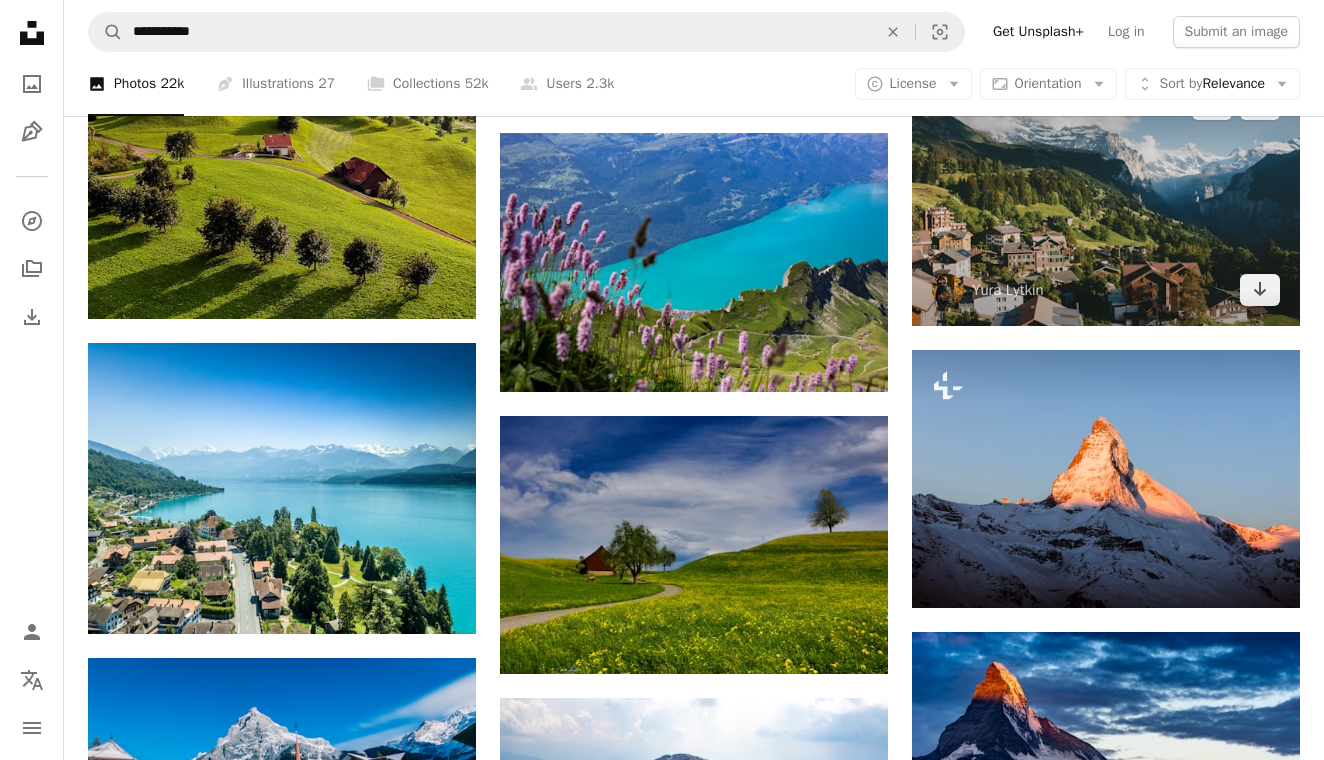 click at bounding box center [1106, 197] 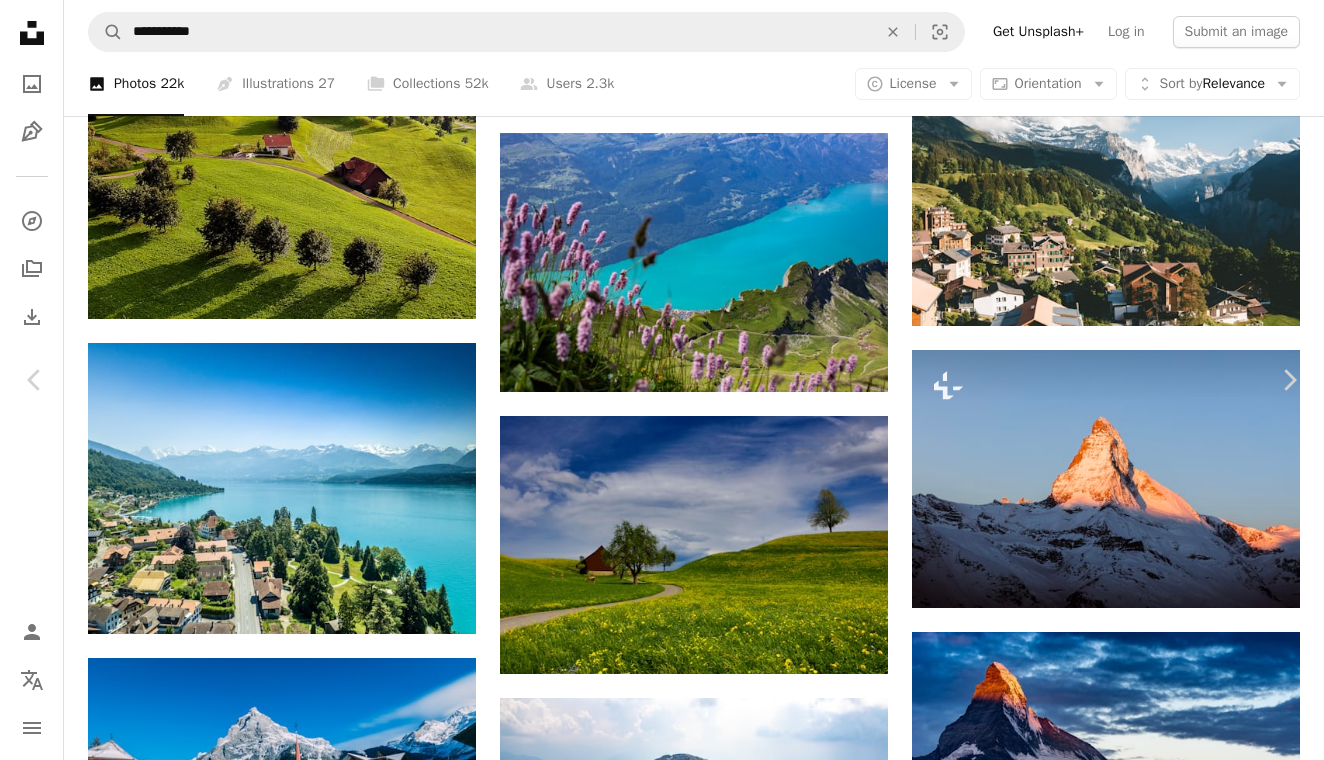 click on "[FIRST] [LAST]" at bounding box center (662, 5543) 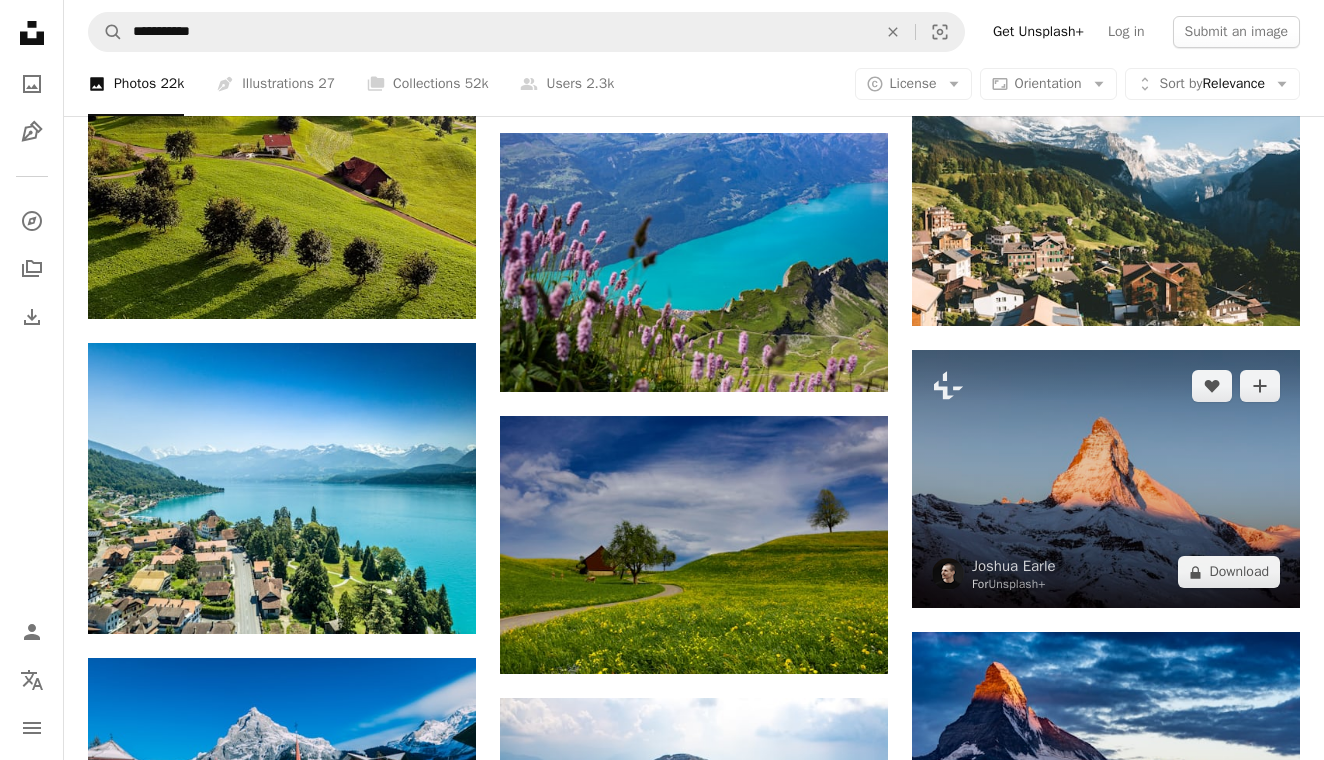 click at bounding box center (1106, 479) 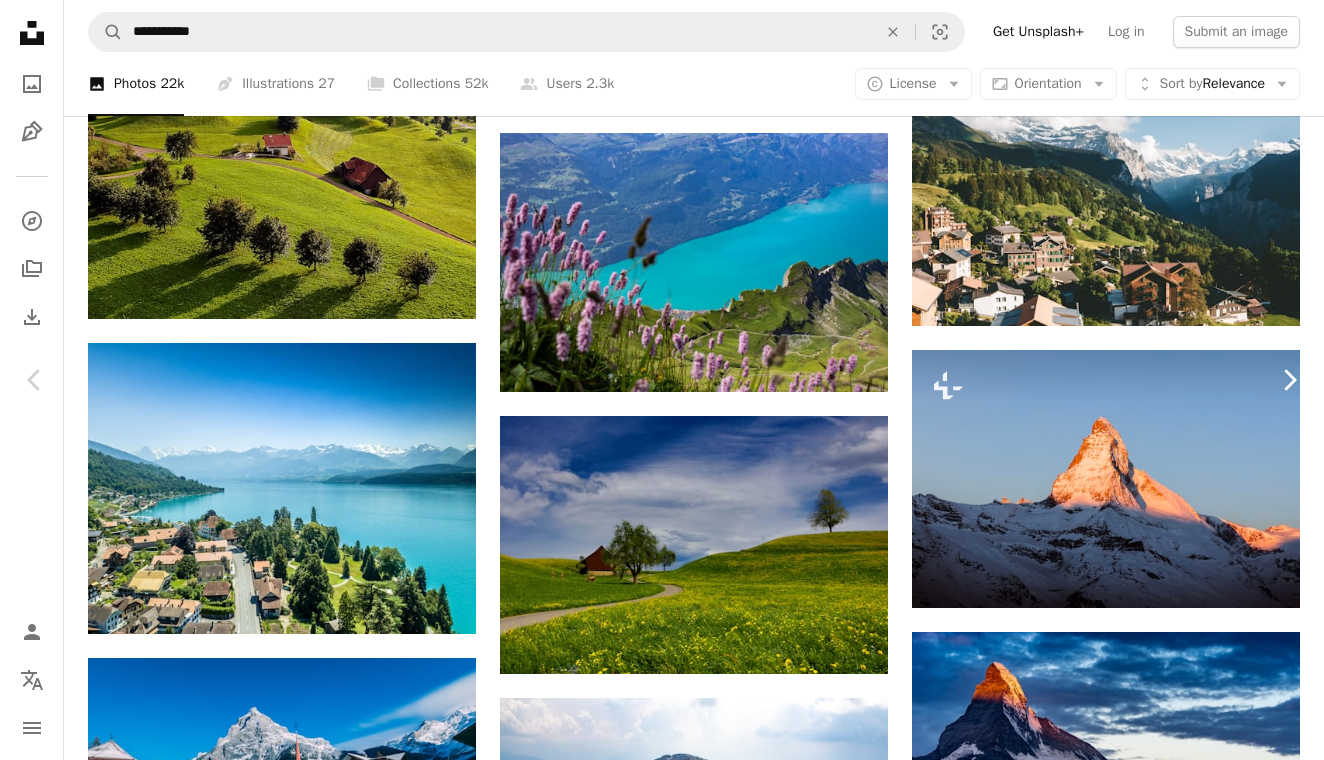 click on "Chevron right" at bounding box center [1289, 380] 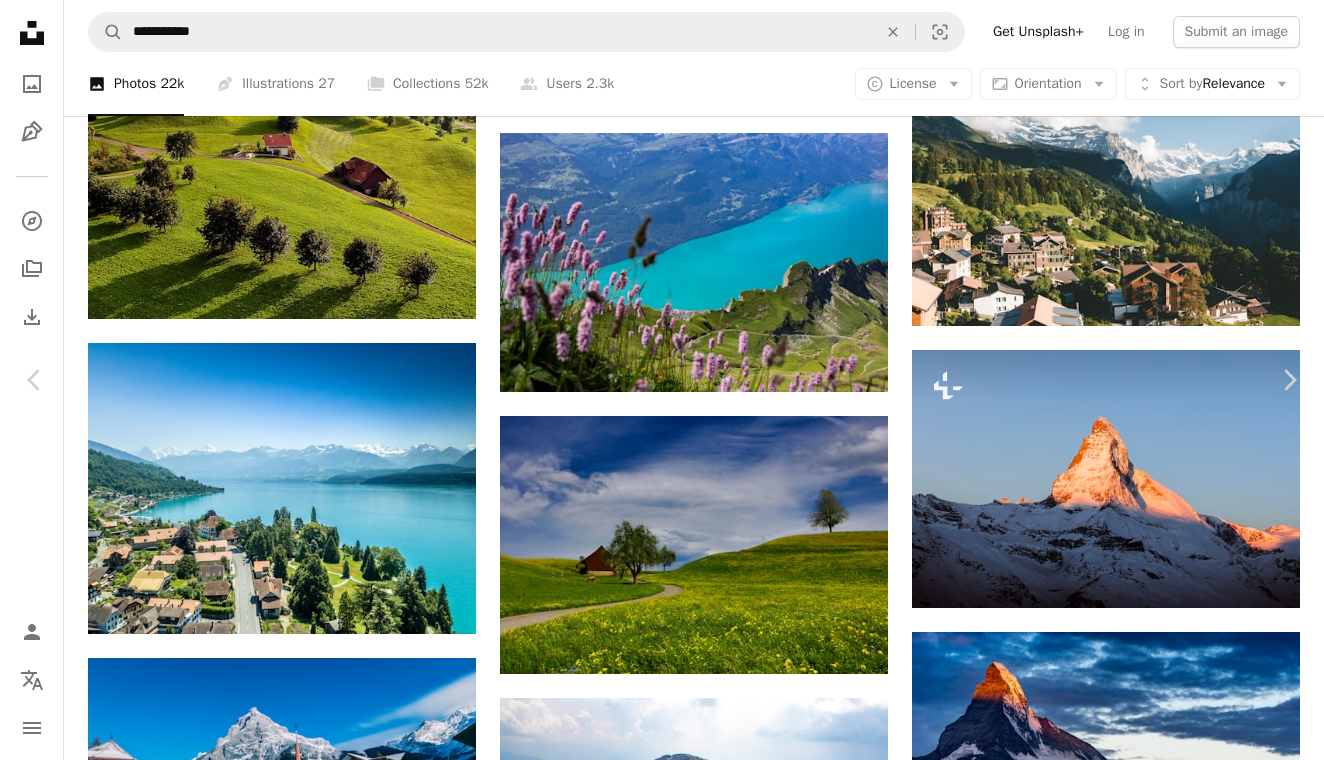 click on "An X shape Chevron left Chevron right [FIRST] [LAST] [EMAIL] A heart A plus sign Edit image   Plus sign for Unsplash+ Download free Chevron down Zoom in Views 11,312,801 Downloads 262,847 Featured in Photos ,  Wallpapers A forward-right arrow Share Info icon Info More Actions We saw a magical sunrise this morning from Sunnega. After that we hiked across Stellisee, Fluhalp, Grindjesee and Findeln back to [CITY]. Just beautiful! A map marker Sunnegga, [CITY], [STATE] Calendar outlined Published on  [DATE] Camera SONY, ILCE-7M2 Safety Free to use under the  Unsplash License travel dark mountains snow clouds switzerland hiking outdoors mountain range alps hike peak matterhorn zermatt wallpaper background crest Free stock photos Browse premium related images on iStock  |  Save 20% with code UNSPLASH20 View more on iStock  ↗ Related images A heart A plus sign [FIRST] [LAST] Arrow pointing down A heart A plus sign [FIRST] [LAST] Available for hire A checkmark inside of a circle A heart" at bounding box center (662, 5543) 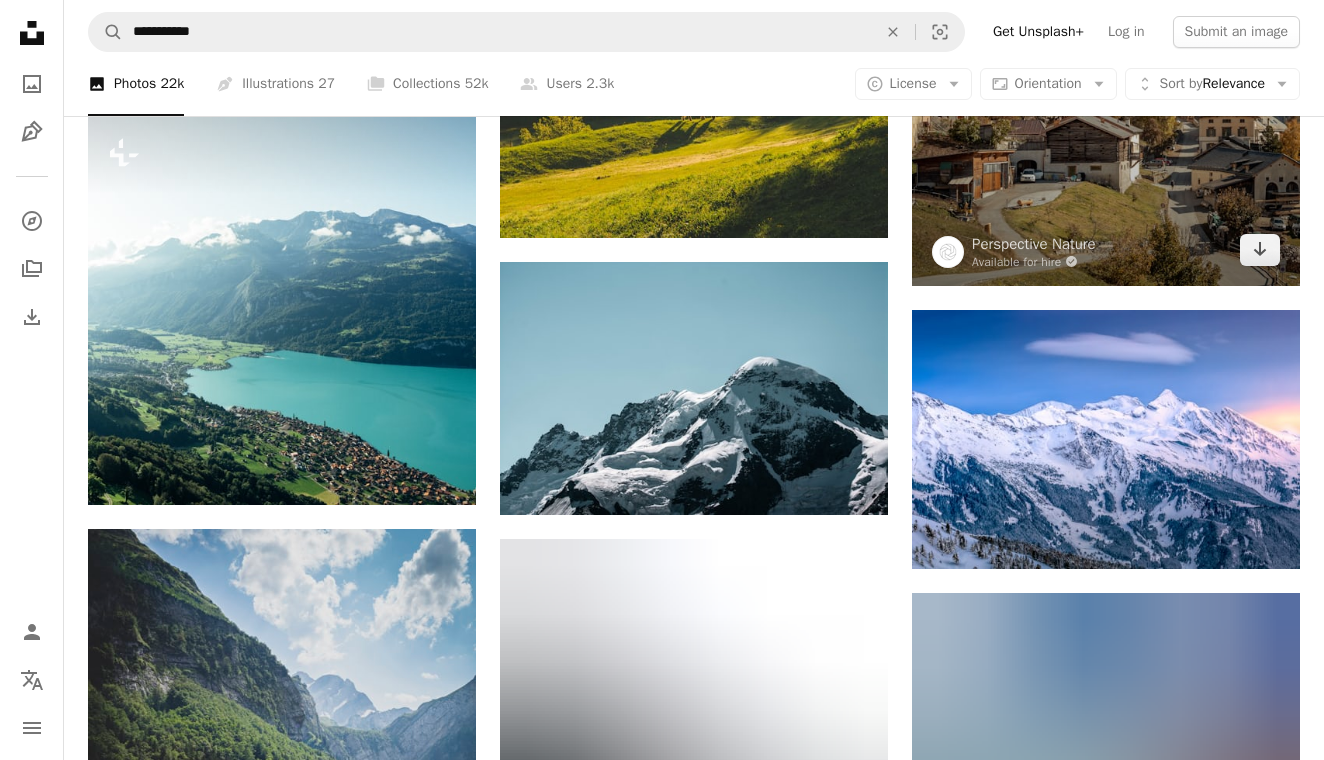 scroll, scrollTop: 7938, scrollLeft: 0, axis: vertical 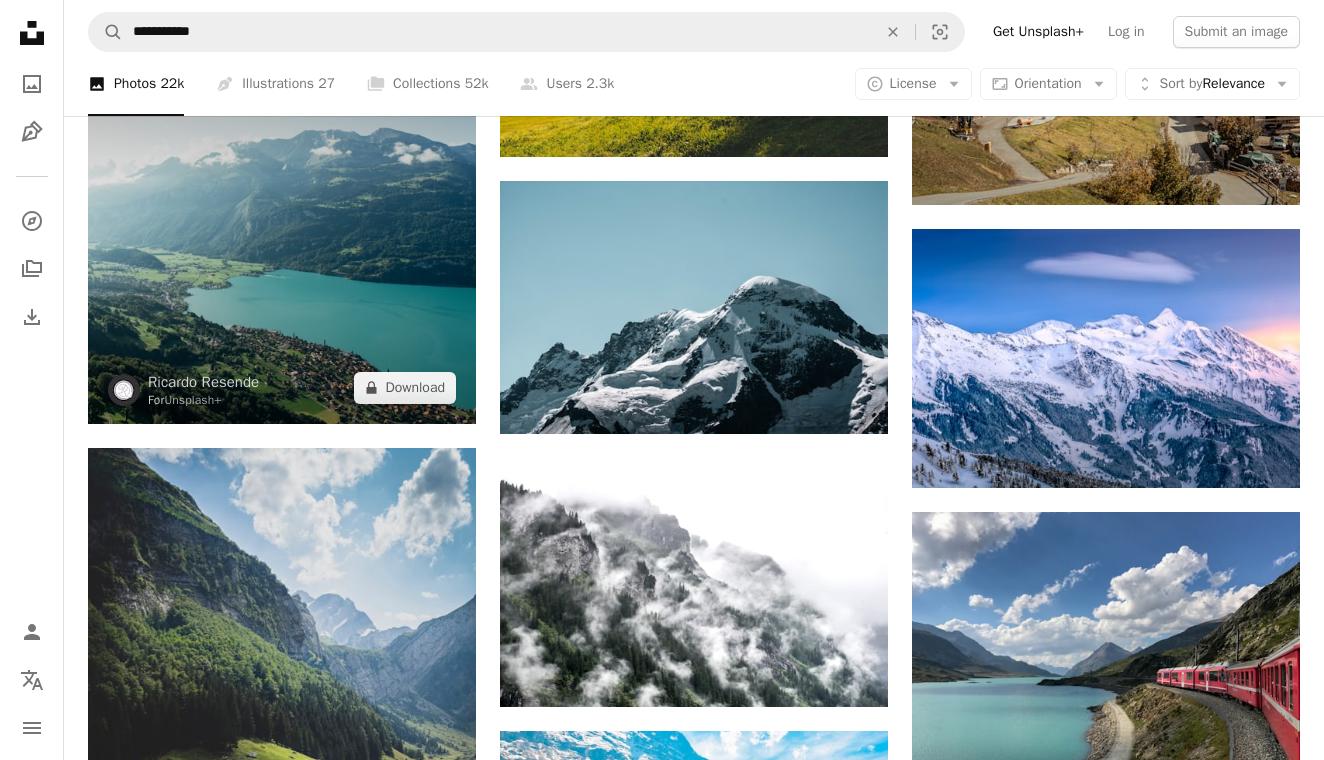 click at bounding box center (282, 230) 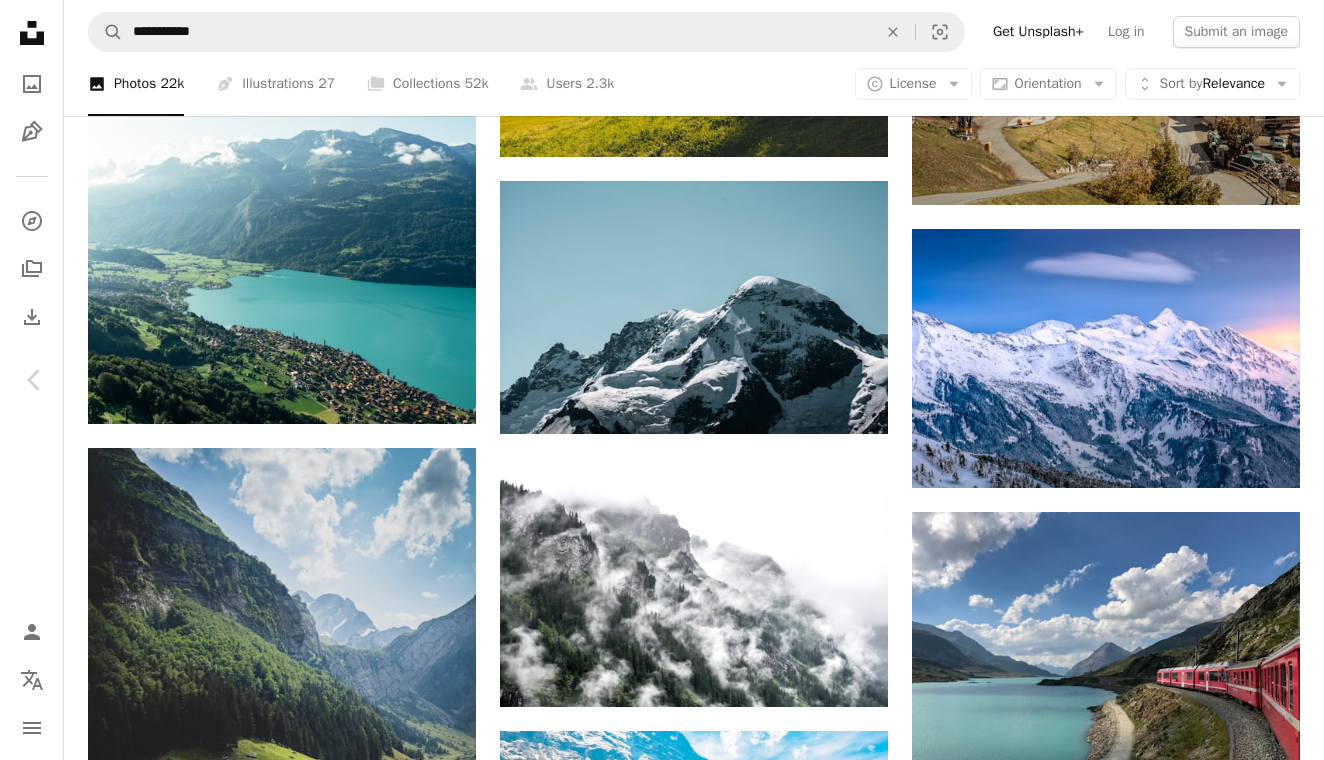 click on "An X shape Chevron left Chevron right [FIRST] [LAST] For  Unsplash+ A heart A plus sign Edit image   Plus sign for Unsplash+ A lock   Download Zoom in A forward-right arrow Share More Actions A map marker Brienz, [STATE] Calendar outlined Published on  [DATE] Safety Licensed under the  Unsplash+ License wallpaper background wallpaper for mobile blue mountains switzerland scenery lake hills town lanscape wallpaper for desktop brienz HD Wallpapers From this series Chevron right Plus sign for Unsplash+ Plus sign for Unsplash+ Plus sign for Unsplash+ Plus sign for Unsplash+ Plus sign for Unsplash+ Related images Plus sign for Unsplash+ A heart A plus sign [FIRST] [LAST] For  Unsplash+ A lock   Download Plus sign for Unsplash+ A heart A plus sign [FIRST] [LAST] For  Unsplash+ A lock   Download Plus sign for Unsplash+ A heart A plus sign [FIRST] [LAST] For  Unsplash+ A lock   Download Plus sign for Unsplash+ A heart A plus sign Getty Images For  Unsplash+ A lock   Download Plus sign for Unsplash+ A heart" at bounding box center (662, 3215) 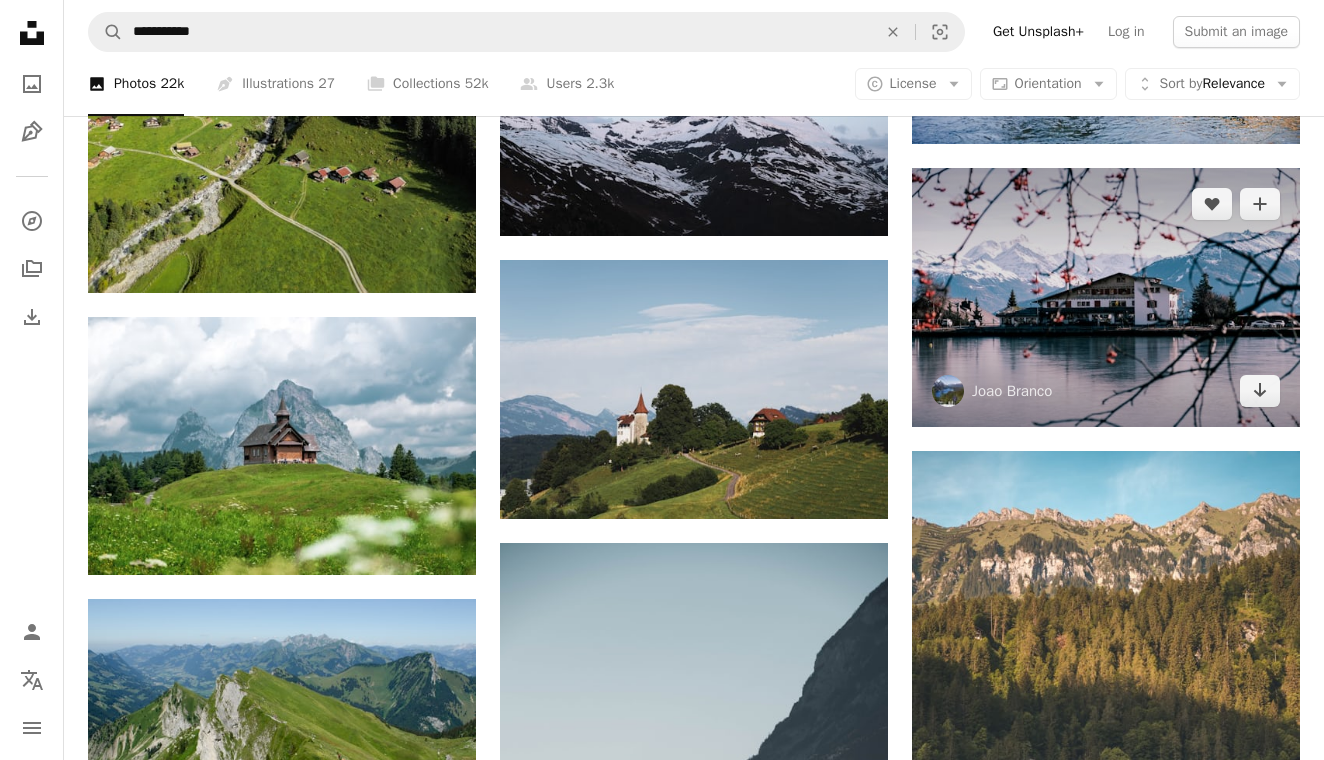 scroll, scrollTop: 11224, scrollLeft: 0, axis: vertical 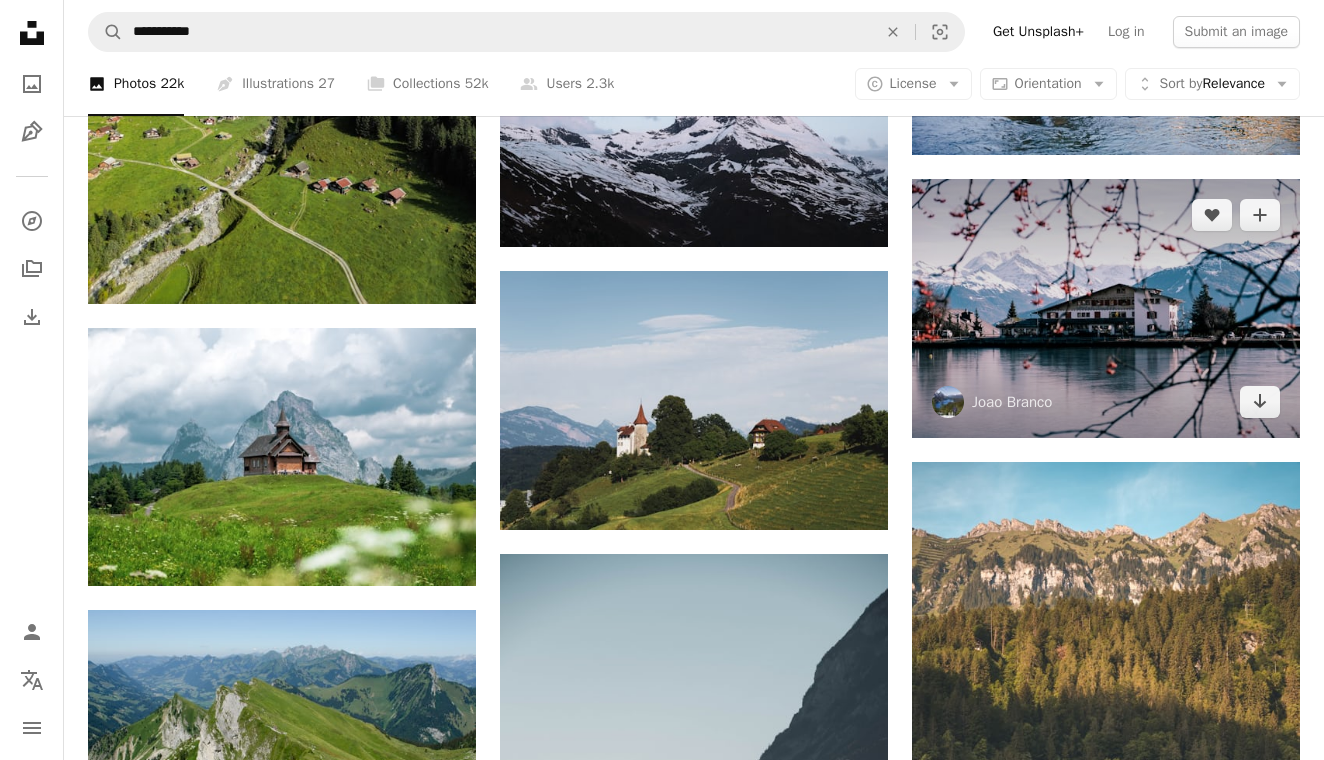 click at bounding box center (1106, 308) 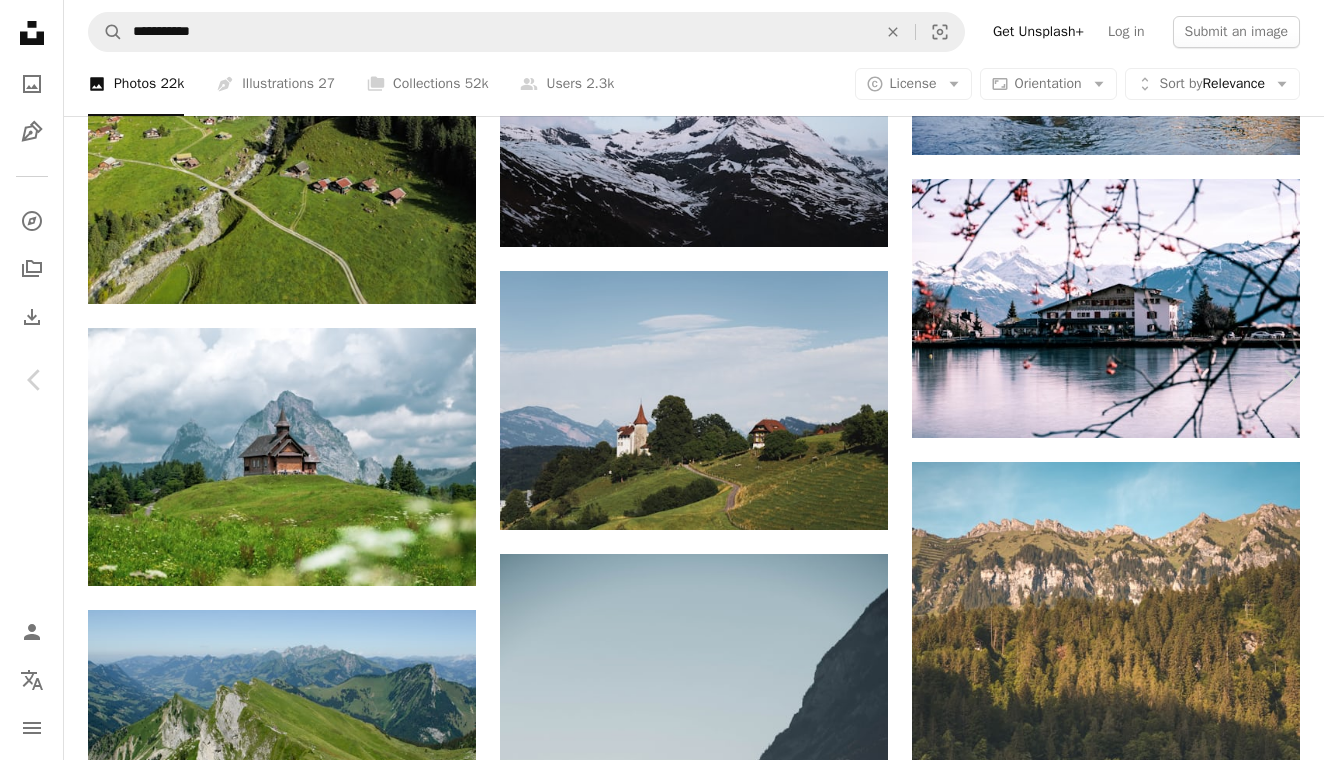 click on "[FIRST] [LAST]" at bounding box center [662, 5090] 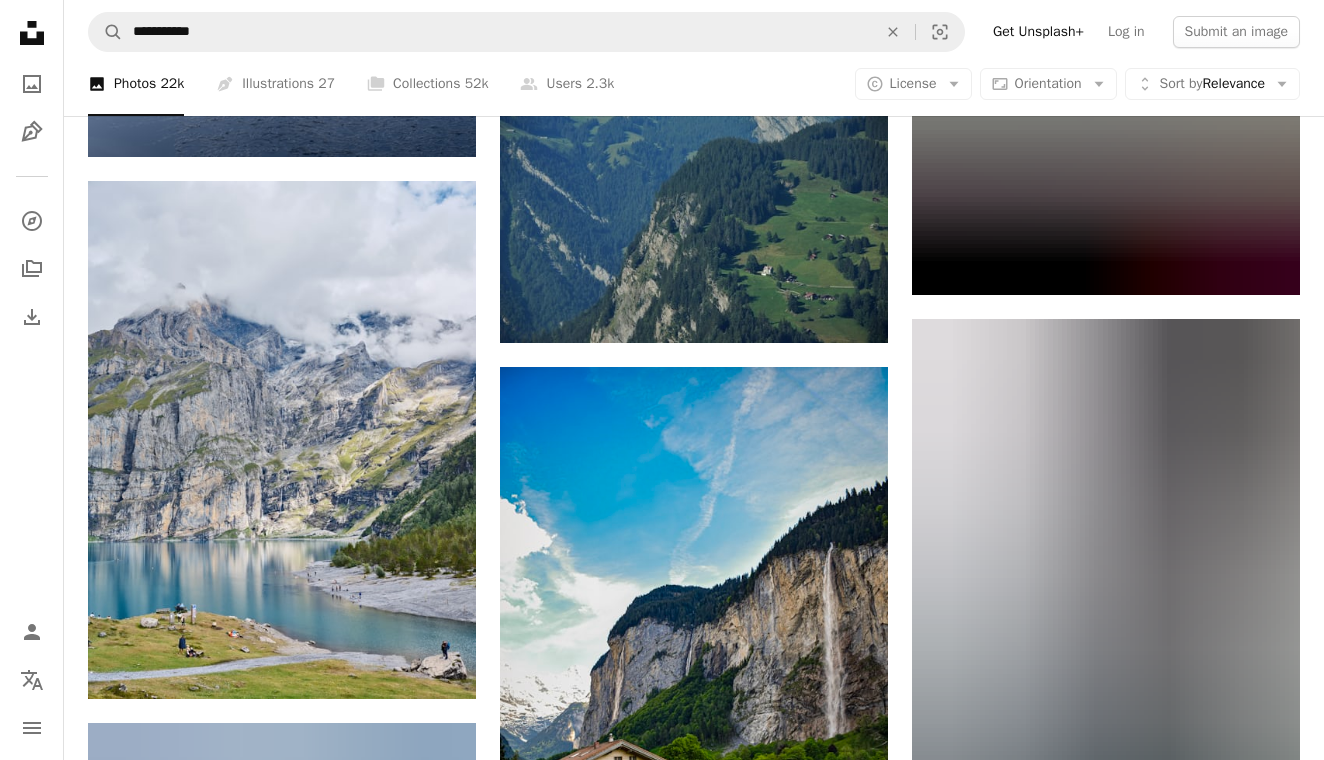 scroll, scrollTop: 12957, scrollLeft: 0, axis: vertical 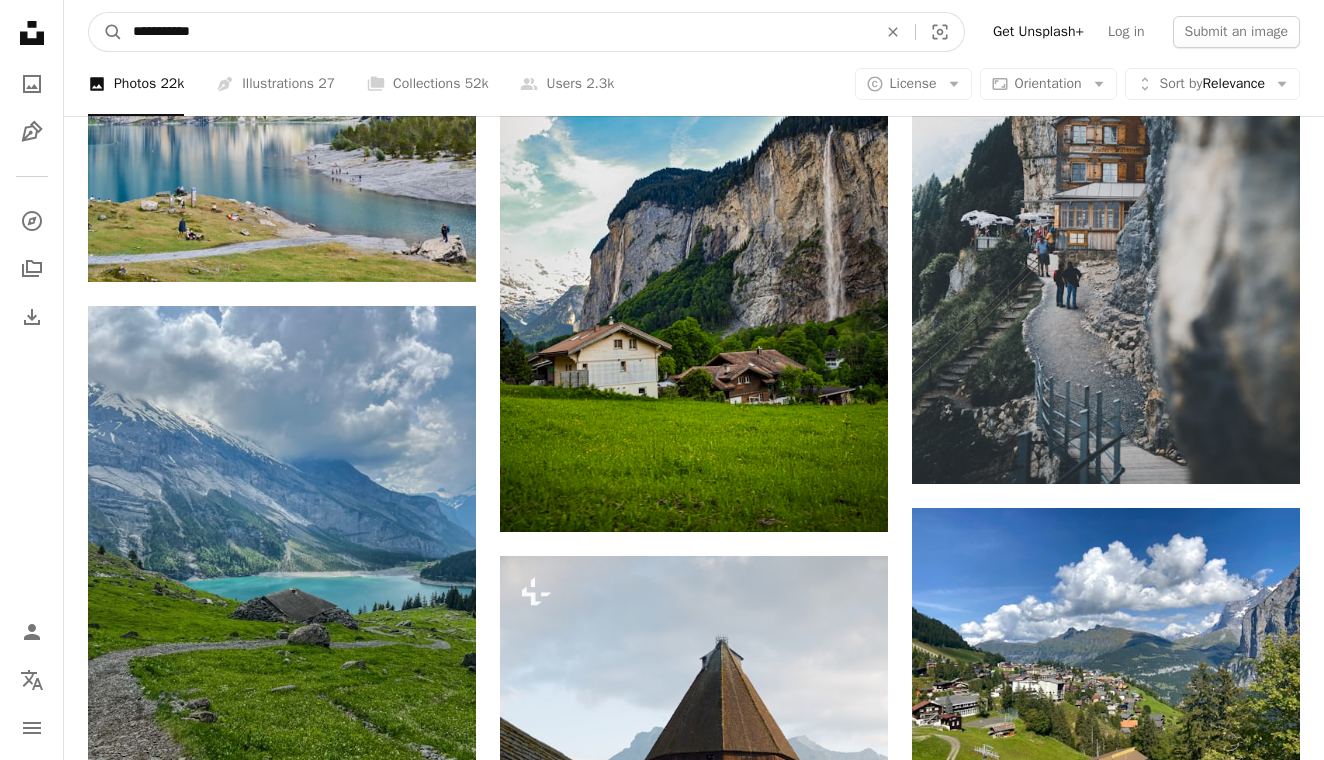 click on "**********" at bounding box center [497, 32] 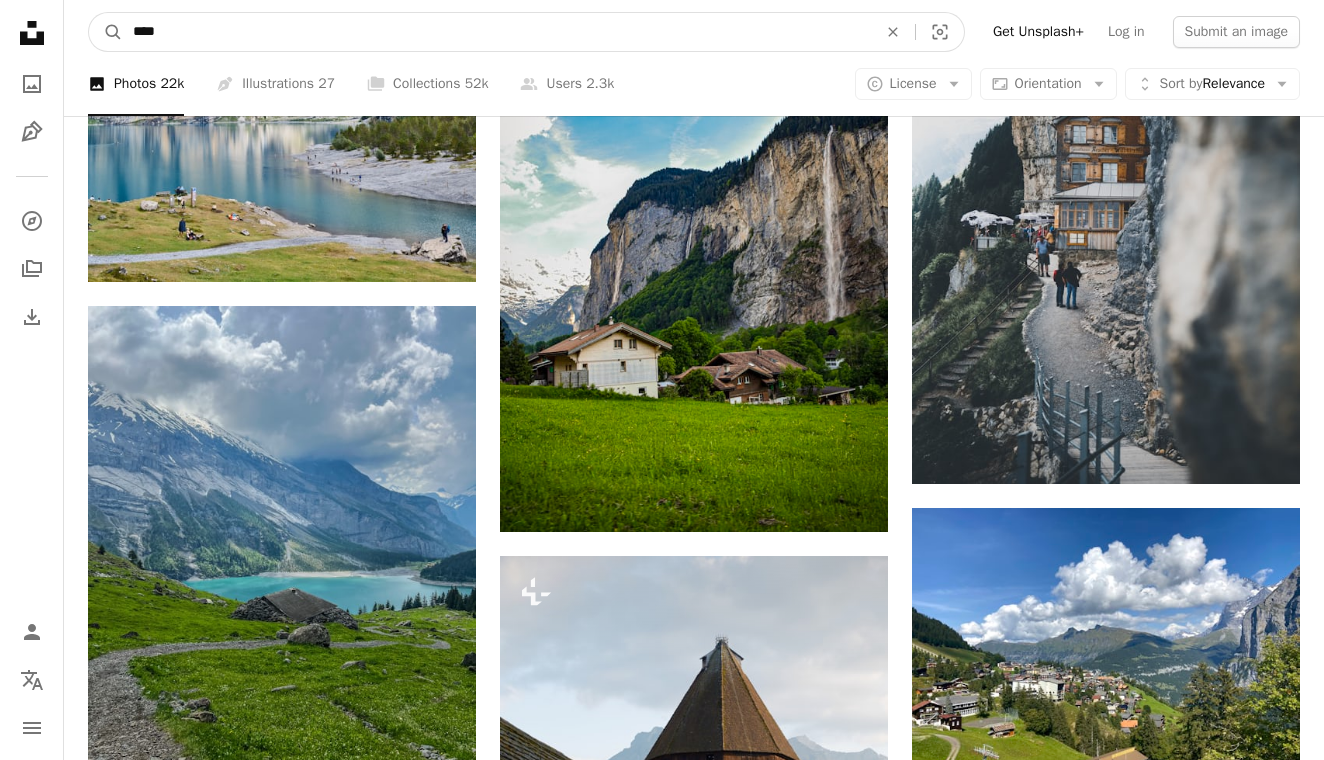 type on "*****" 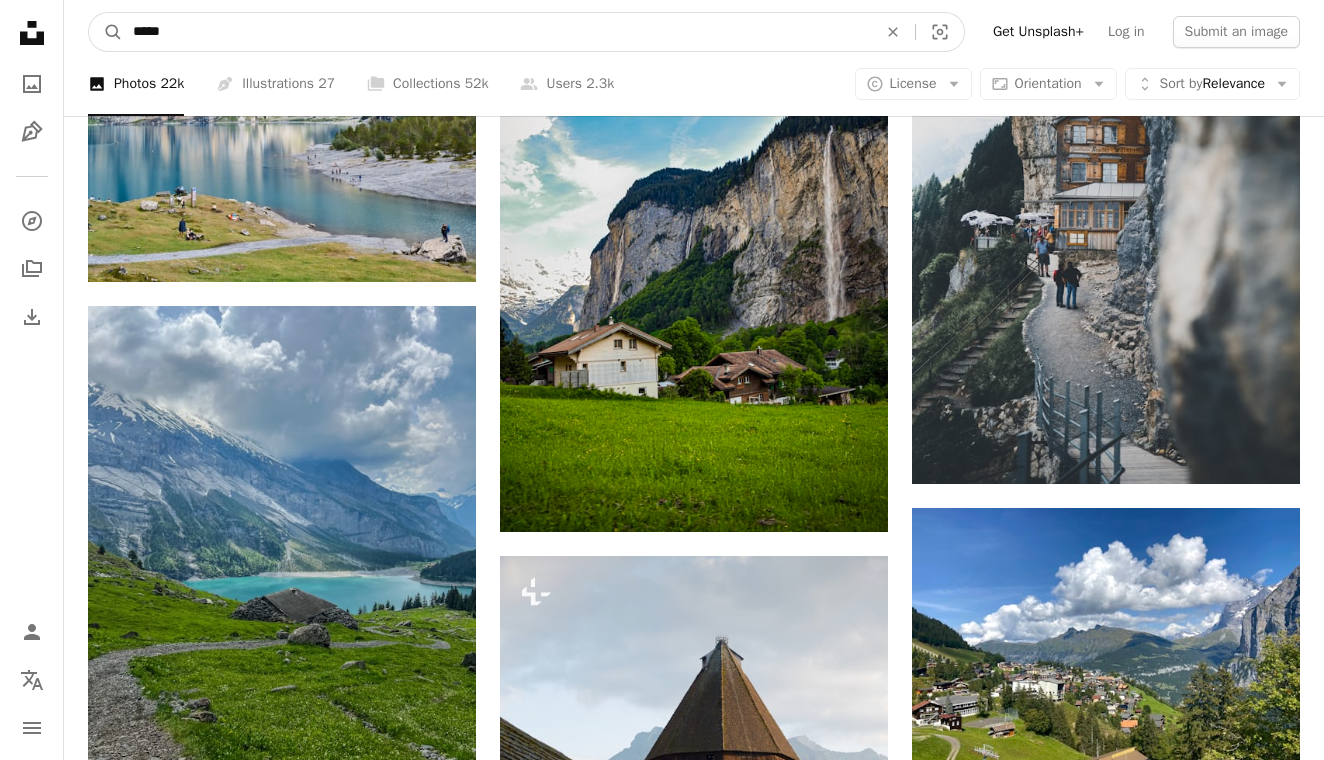 click on "A magnifying glass" at bounding box center [106, 32] 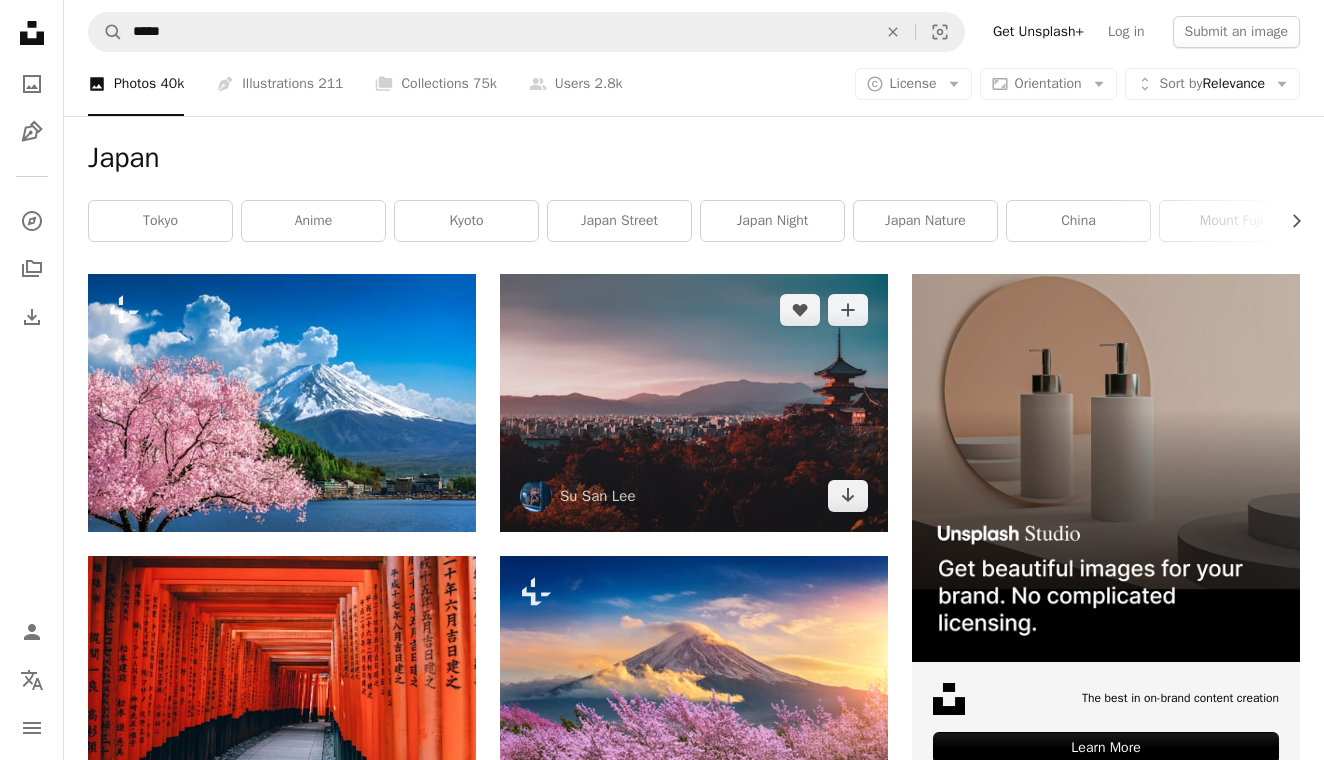 click at bounding box center [694, 403] 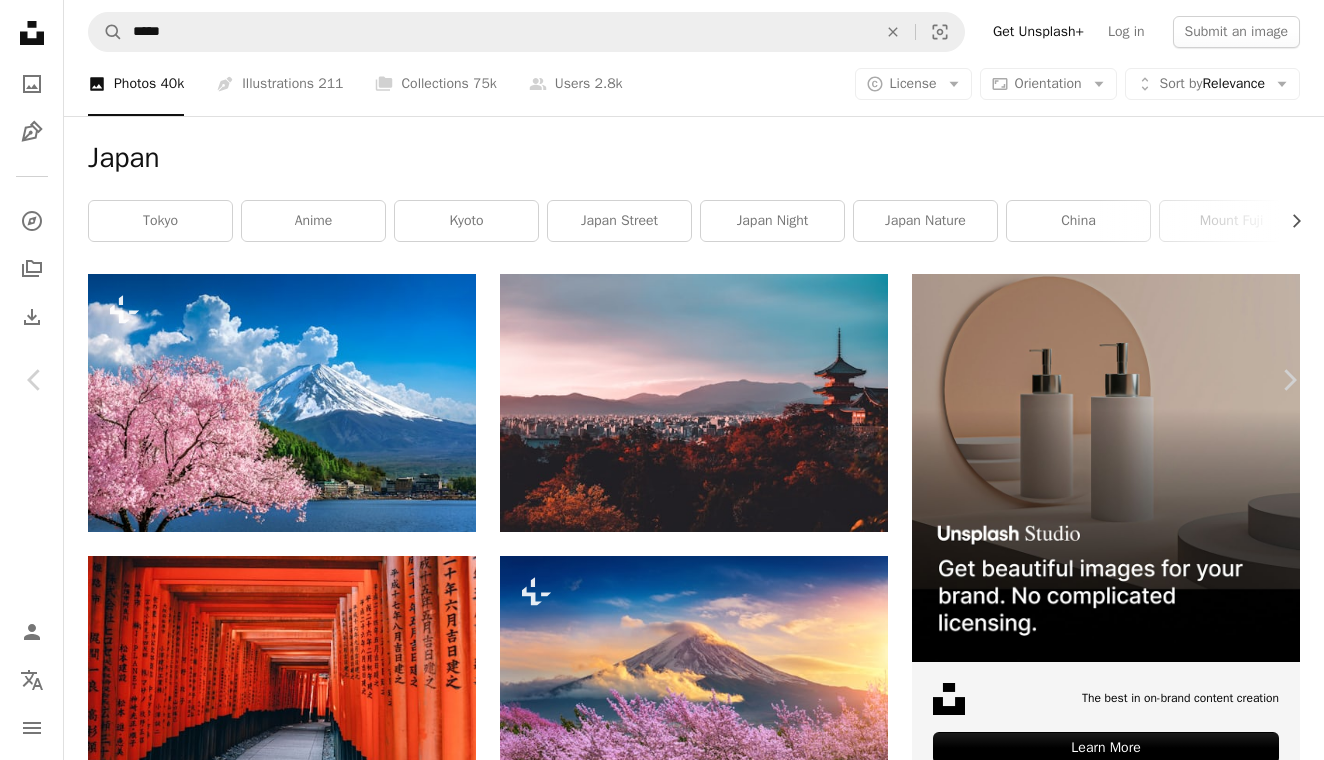 click on "[FIRST] [LAST]" at bounding box center (662, 4853) 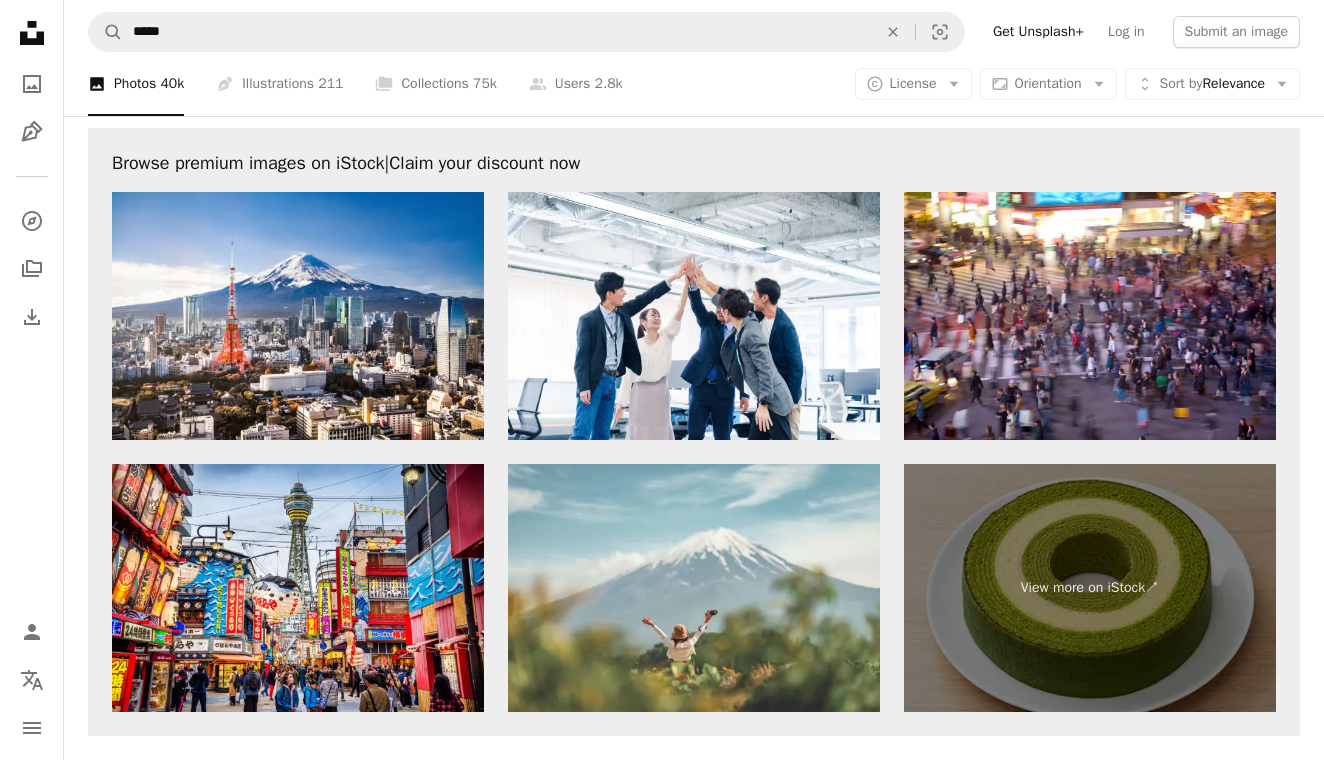 scroll, scrollTop: 3600, scrollLeft: 0, axis: vertical 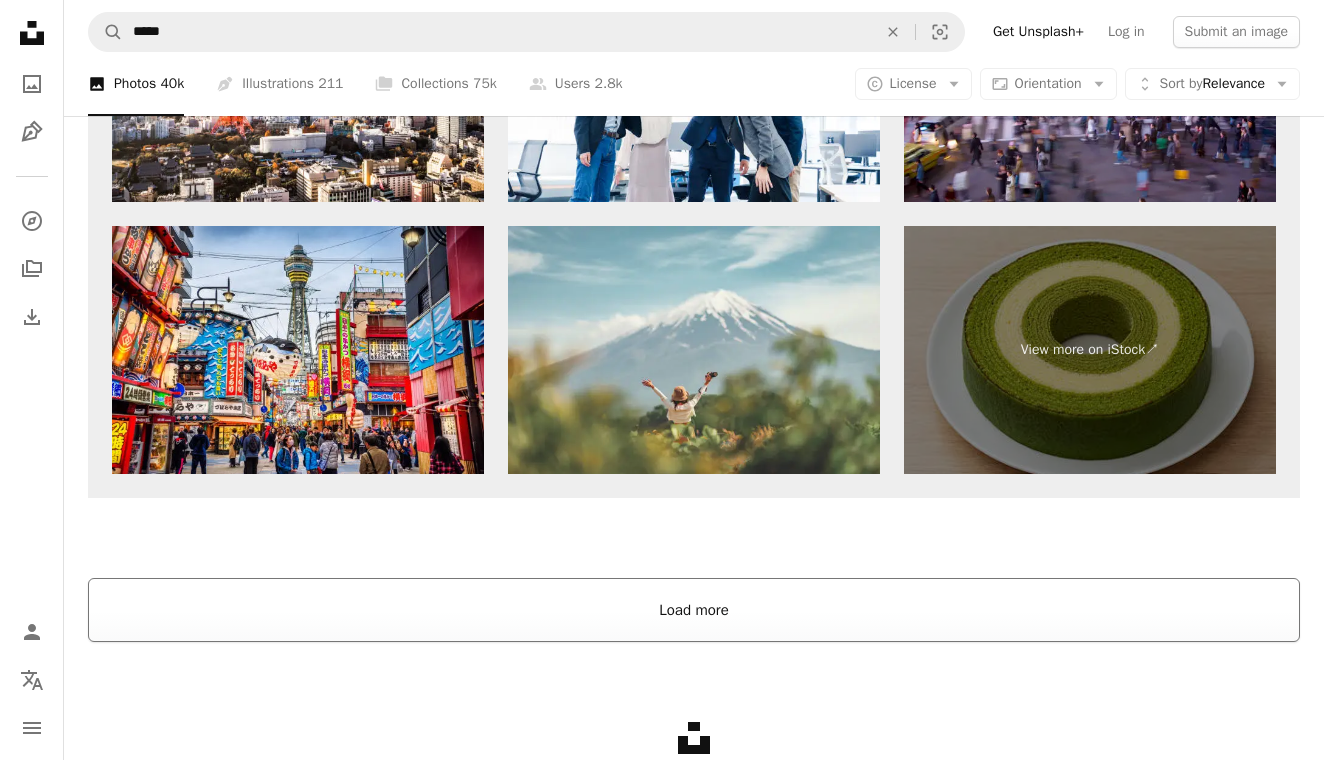 click on "Load more" at bounding box center (694, 610) 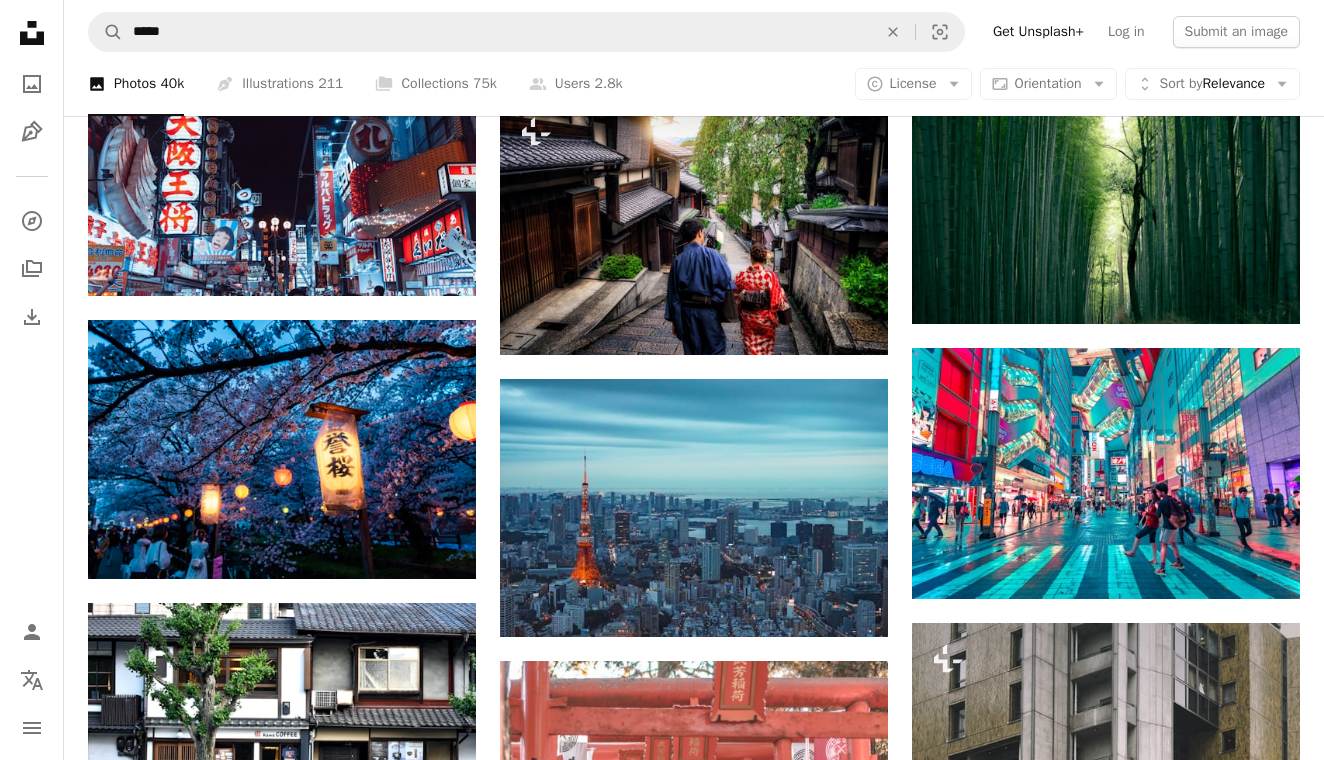 scroll, scrollTop: 8952, scrollLeft: 0, axis: vertical 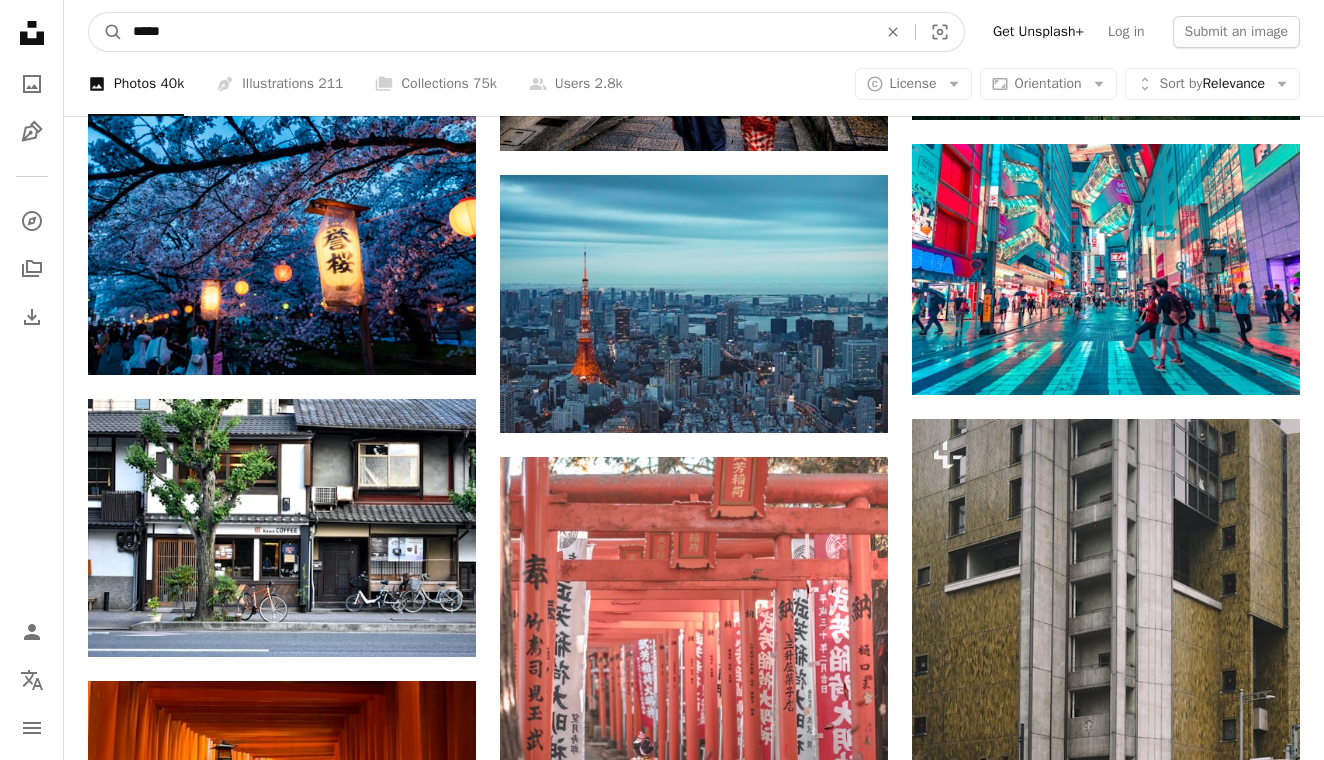 click on "*****" at bounding box center [497, 32] 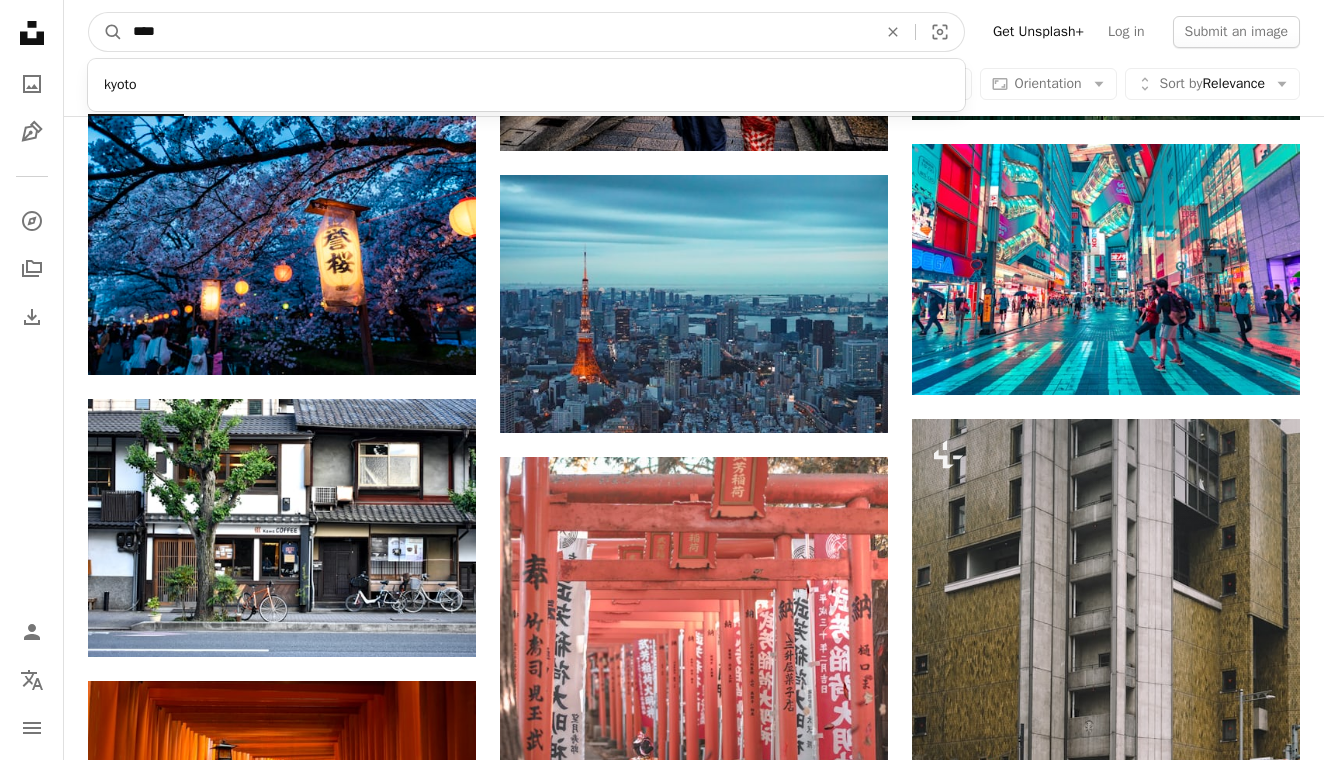 type on "*****" 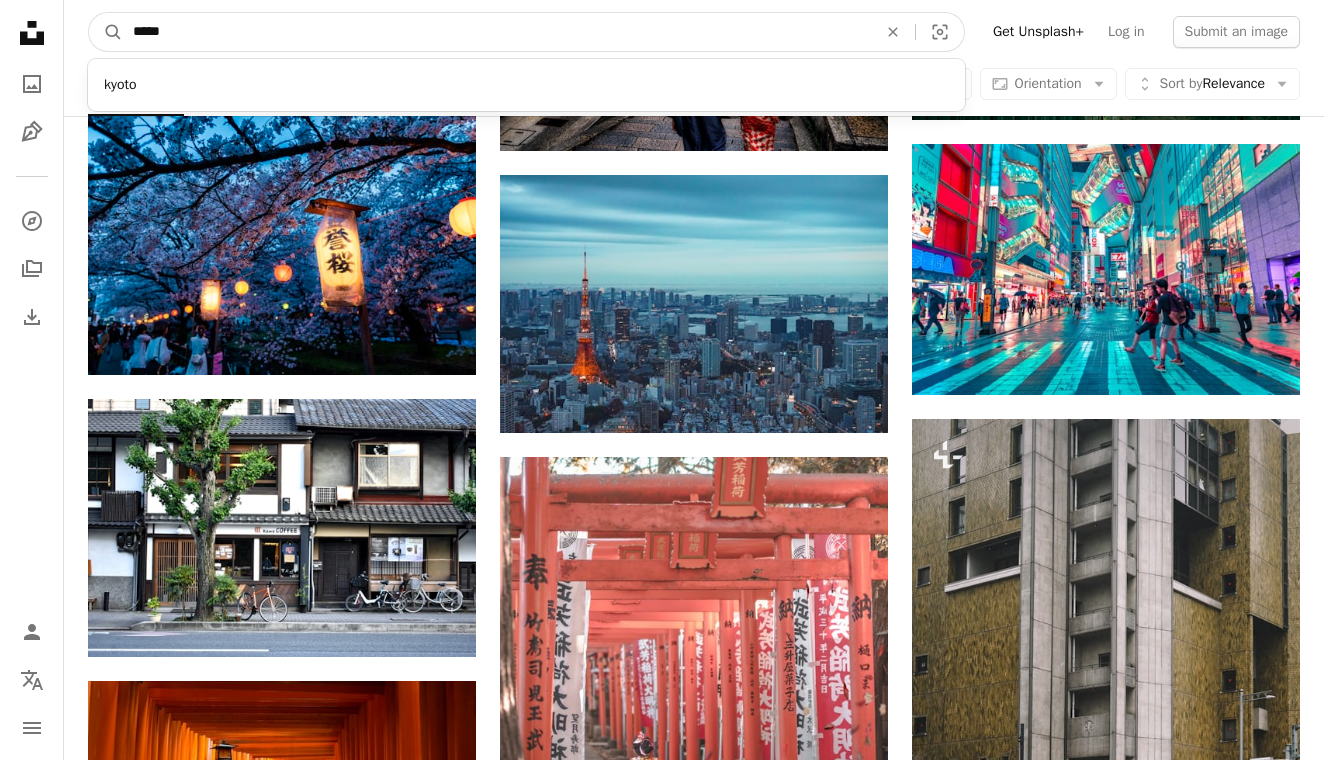 click on "A magnifying glass" at bounding box center (106, 32) 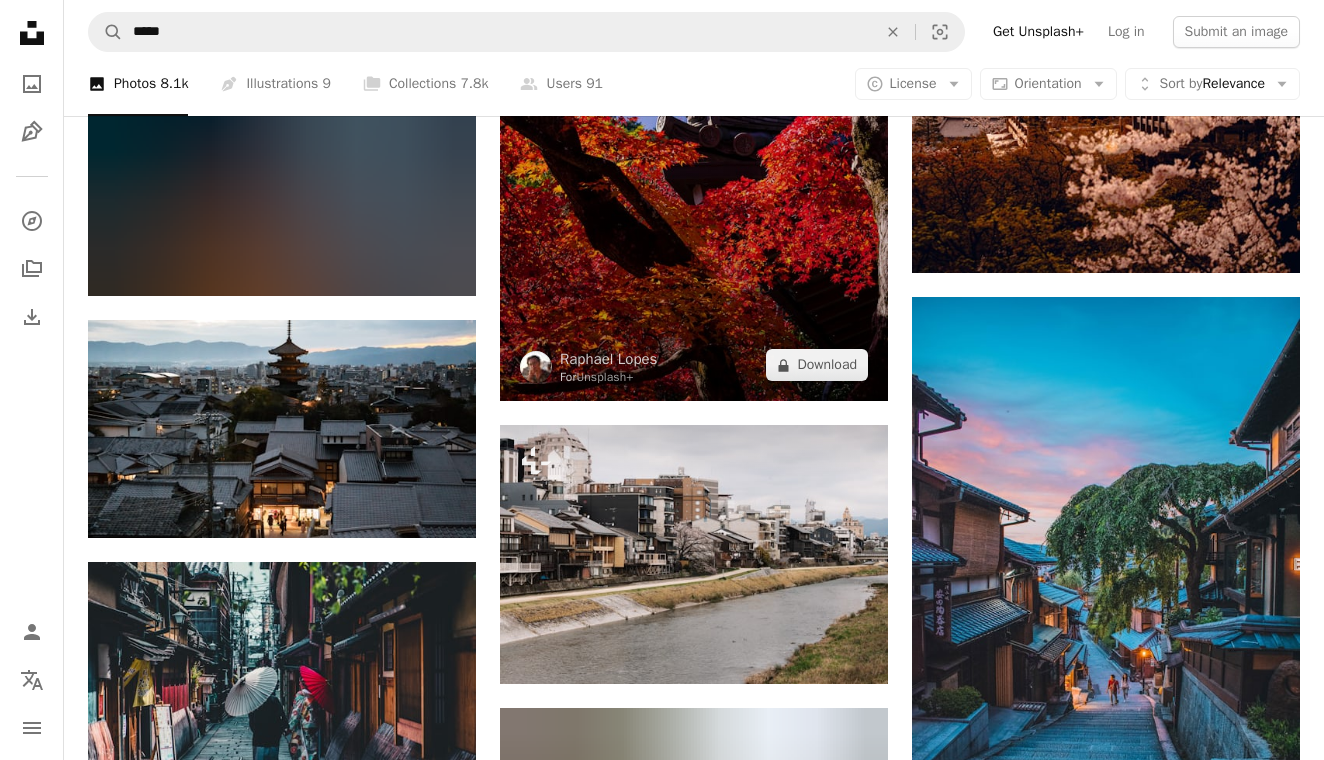 scroll, scrollTop: 2032, scrollLeft: 0, axis: vertical 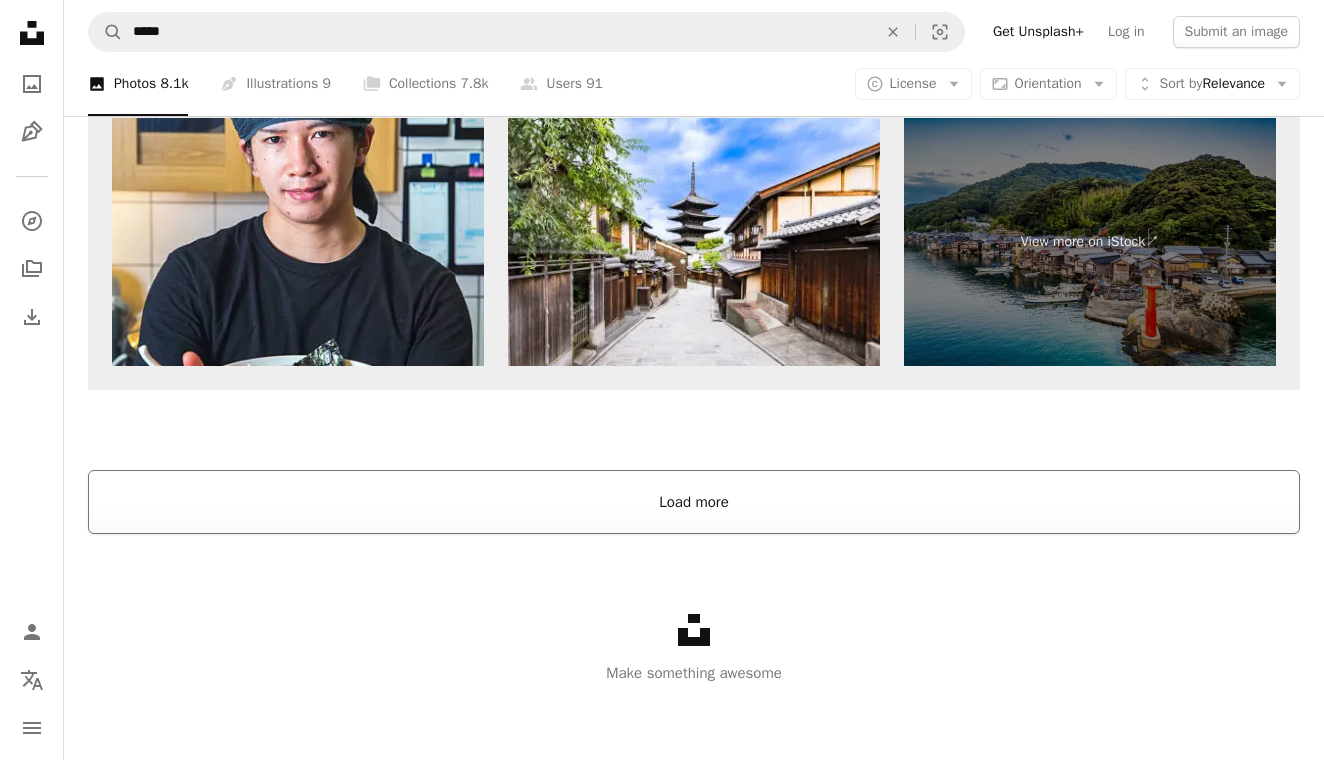 click on "Load more" at bounding box center (694, 502) 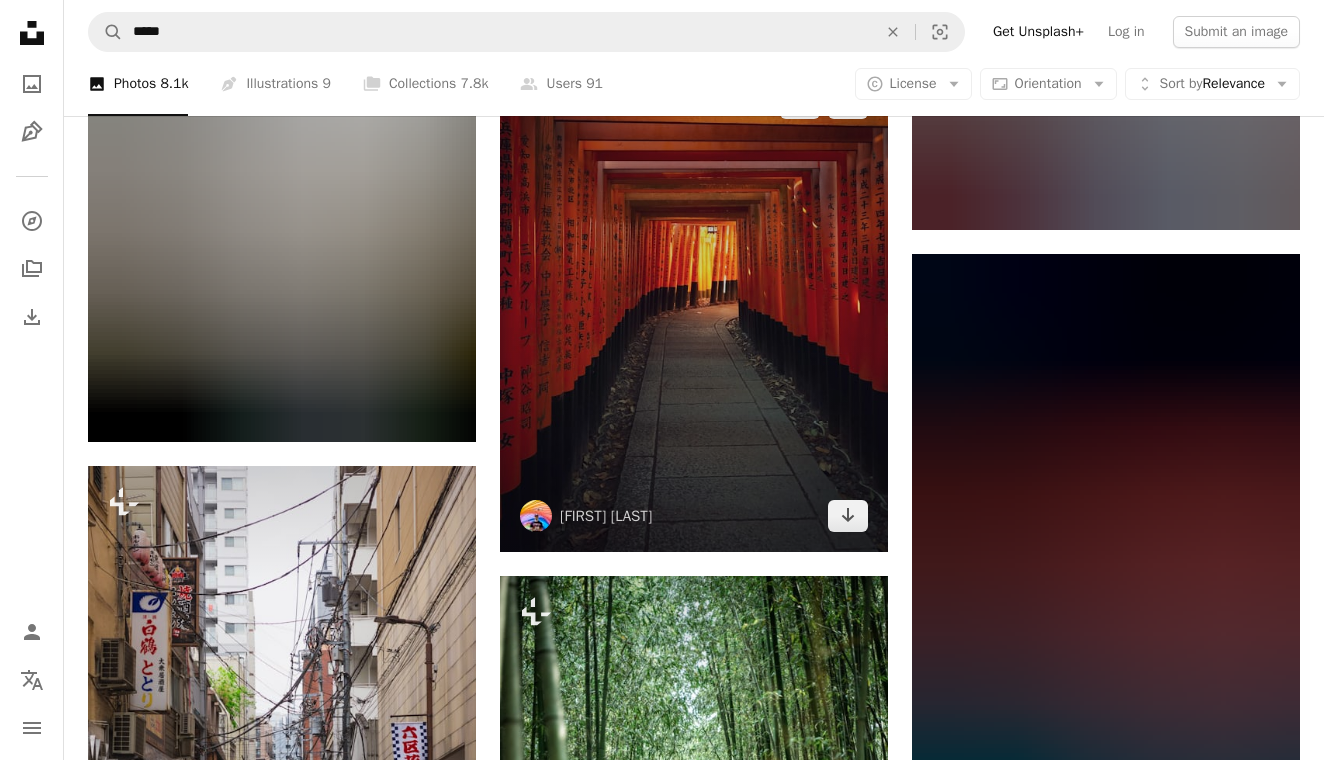 scroll, scrollTop: 26227, scrollLeft: 0, axis: vertical 